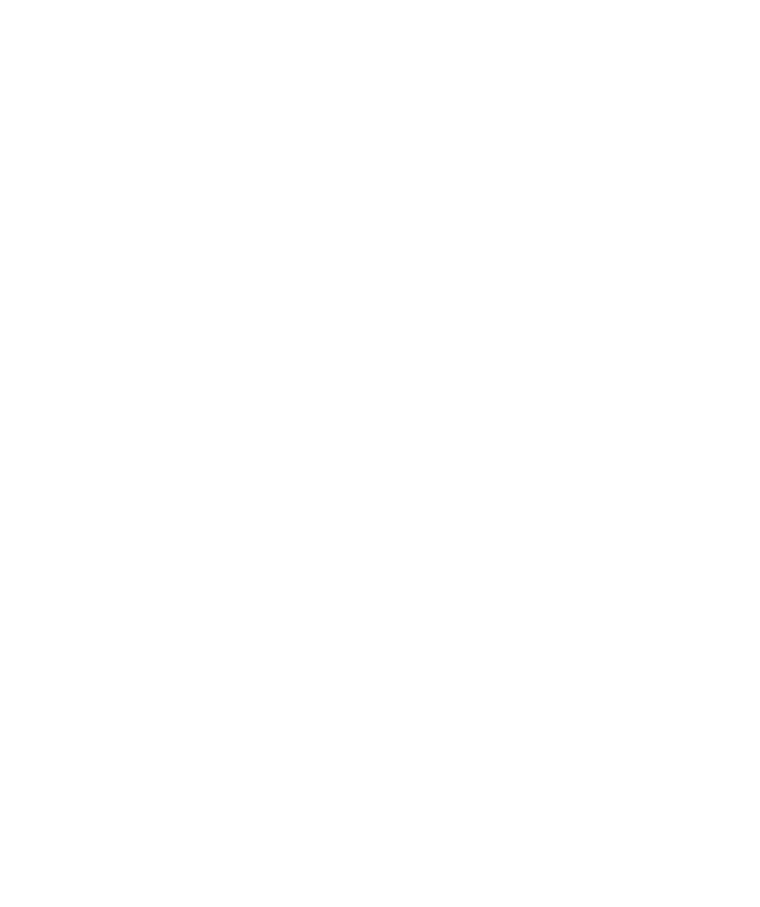 scroll, scrollTop: 0, scrollLeft: 0, axis: both 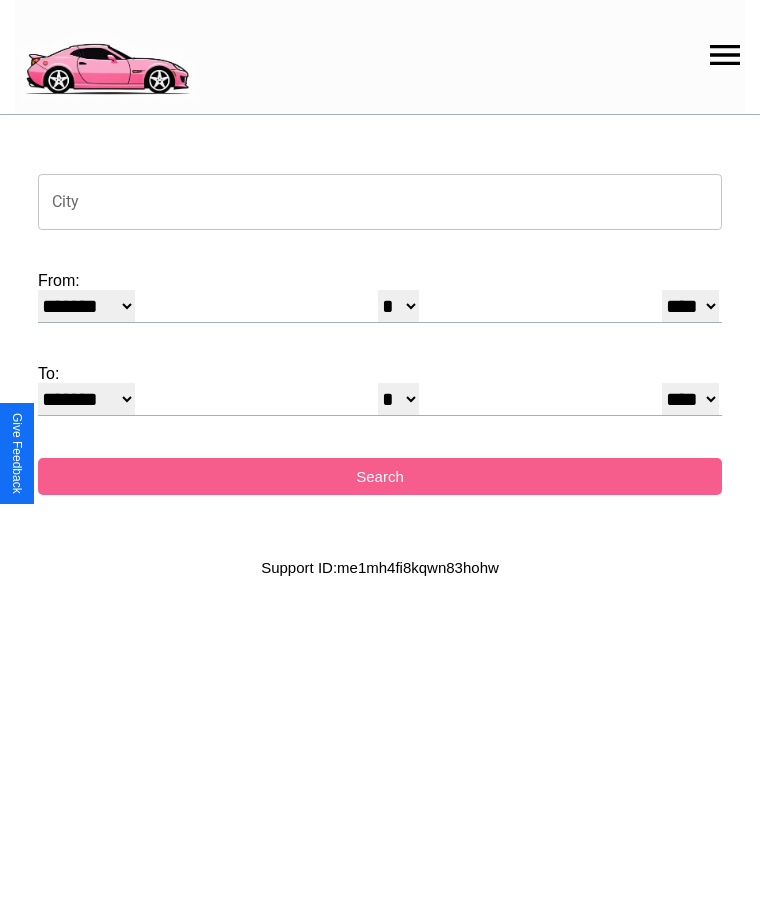 click 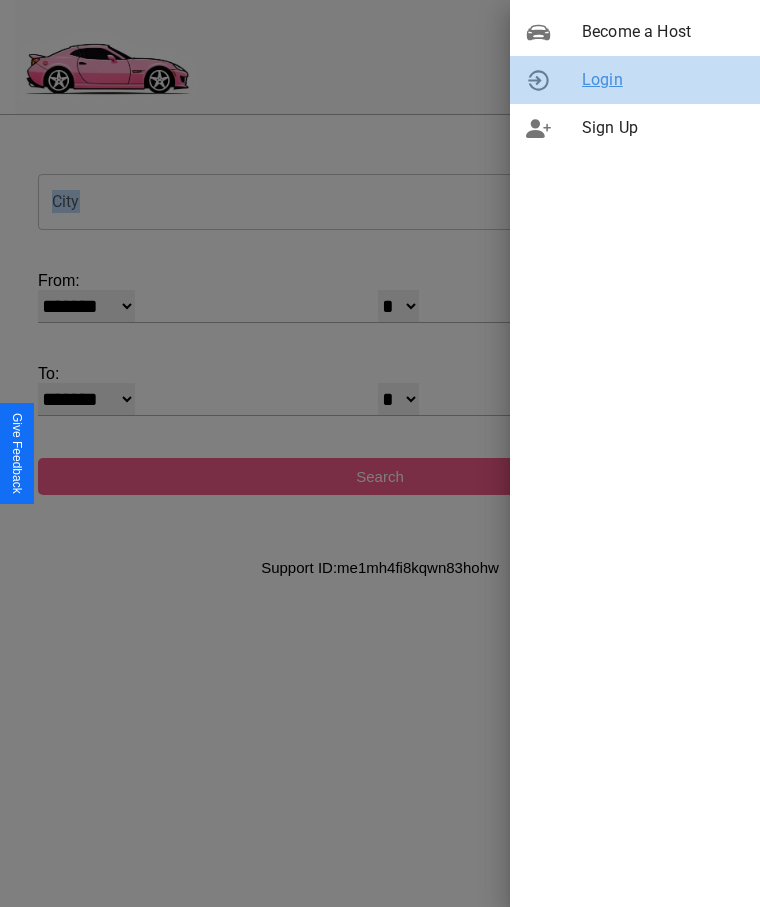 click on "Login" at bounding box center (663, 80) 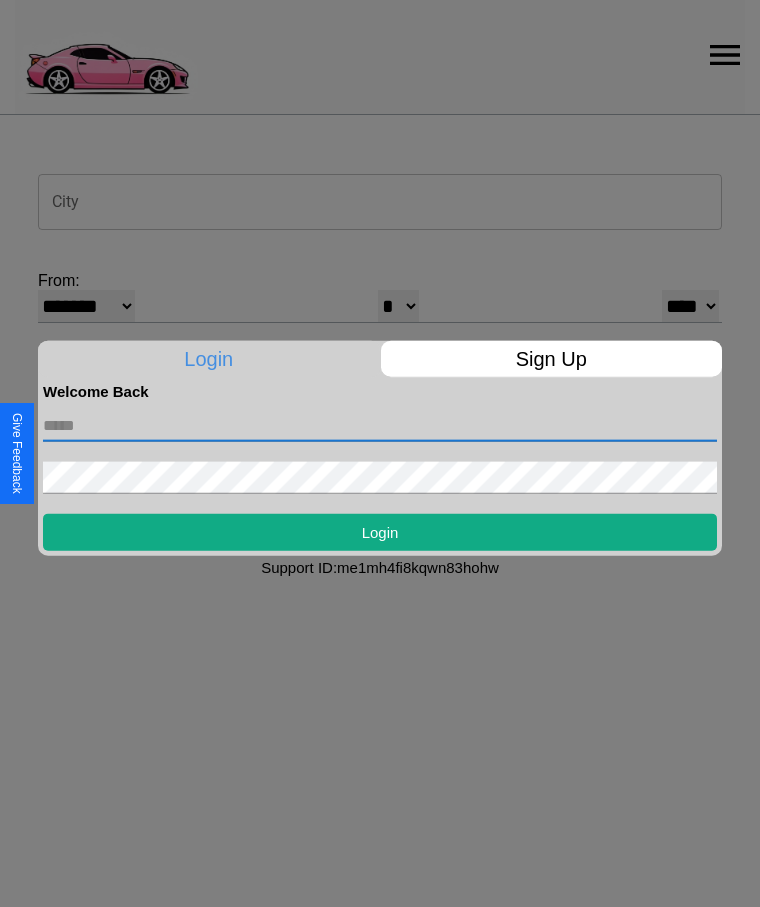 click at bounding box center (380, 425) 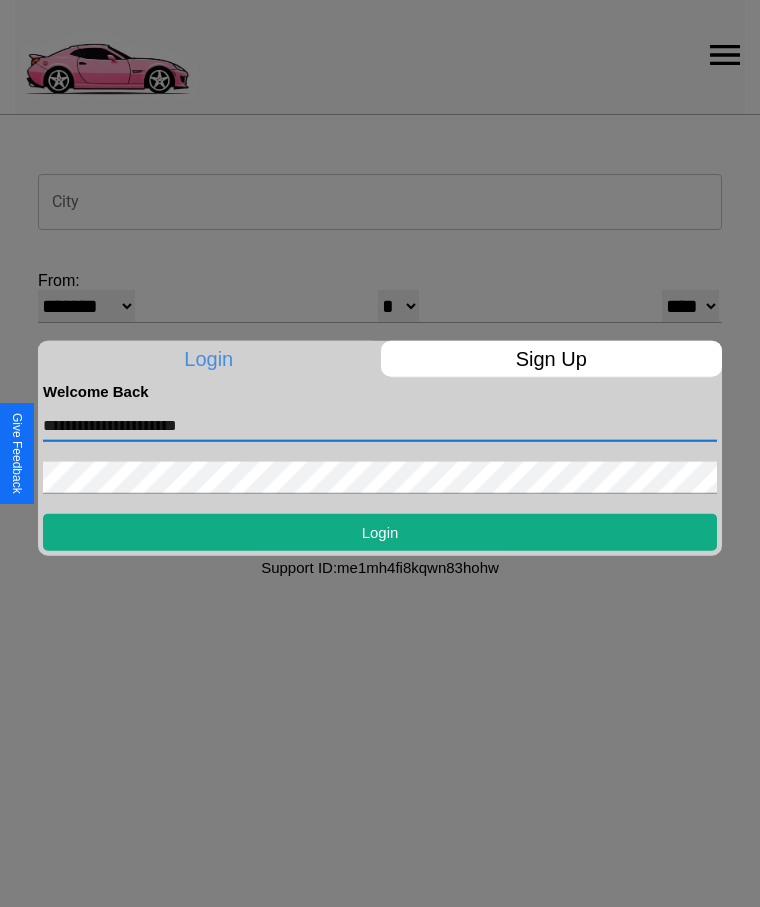 type on "**********" 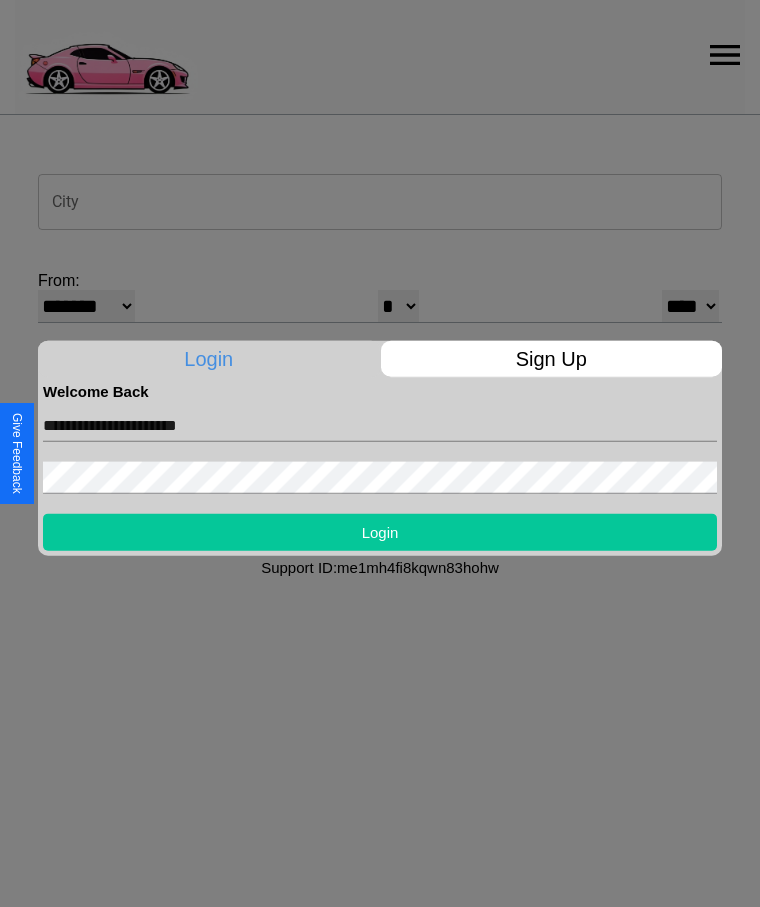 click on "Login" at bounding box center (380, 531) 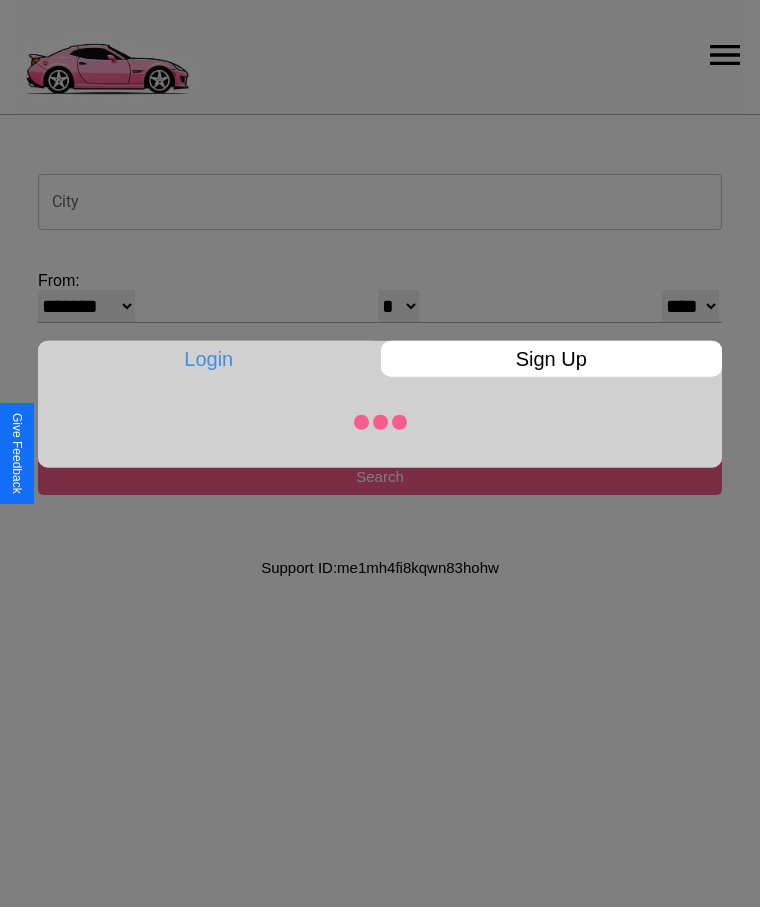 select on "*" 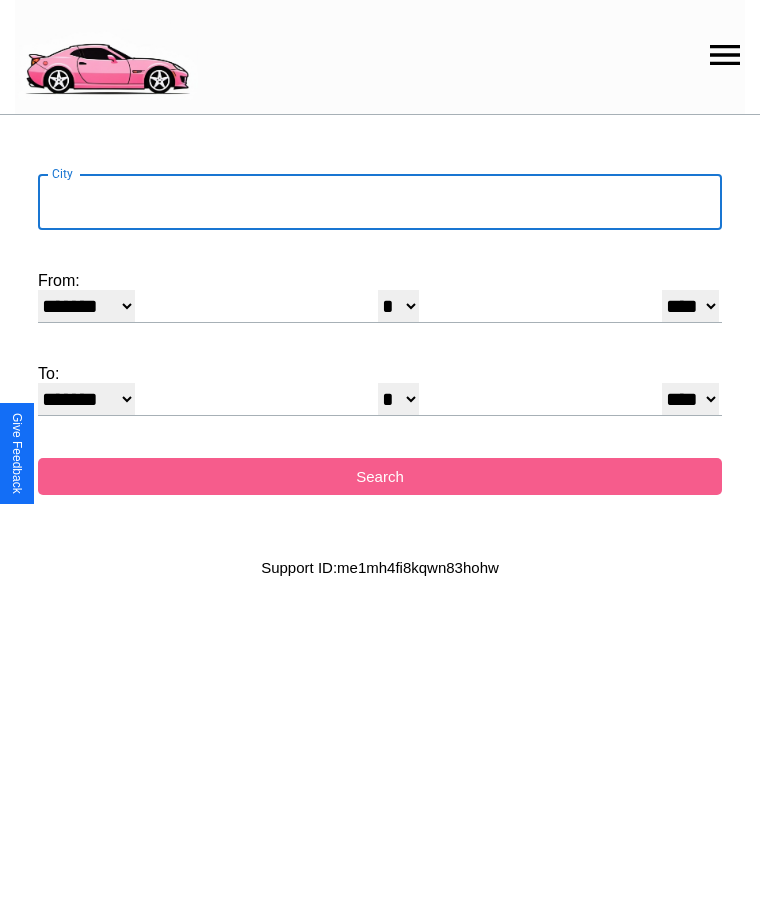 click on "City" at bounding box center [380, 202] 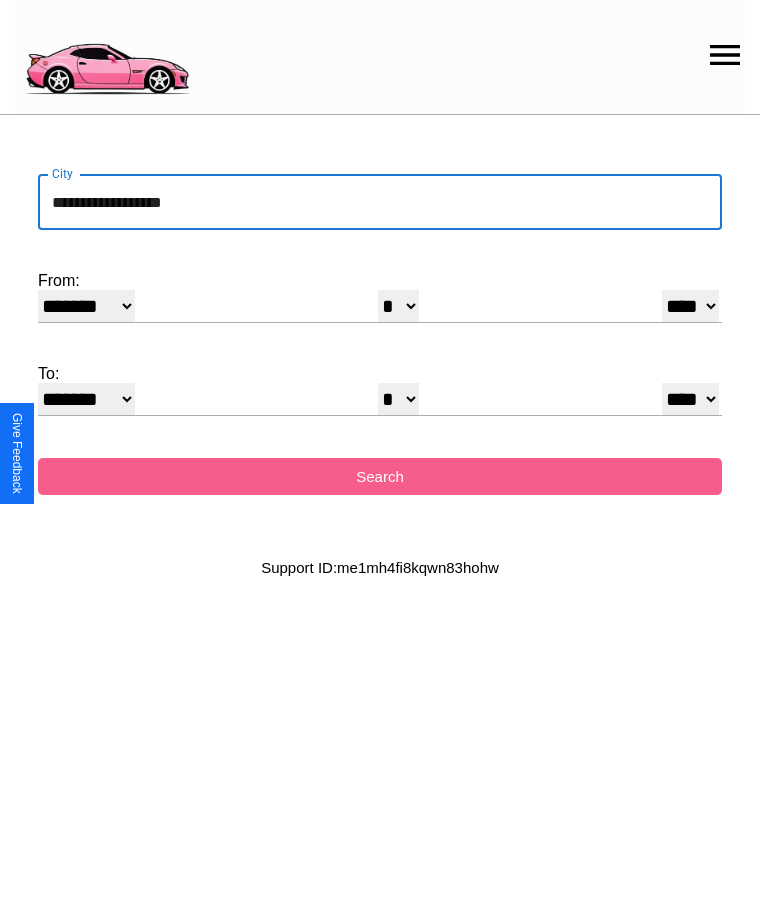 type on "**********" 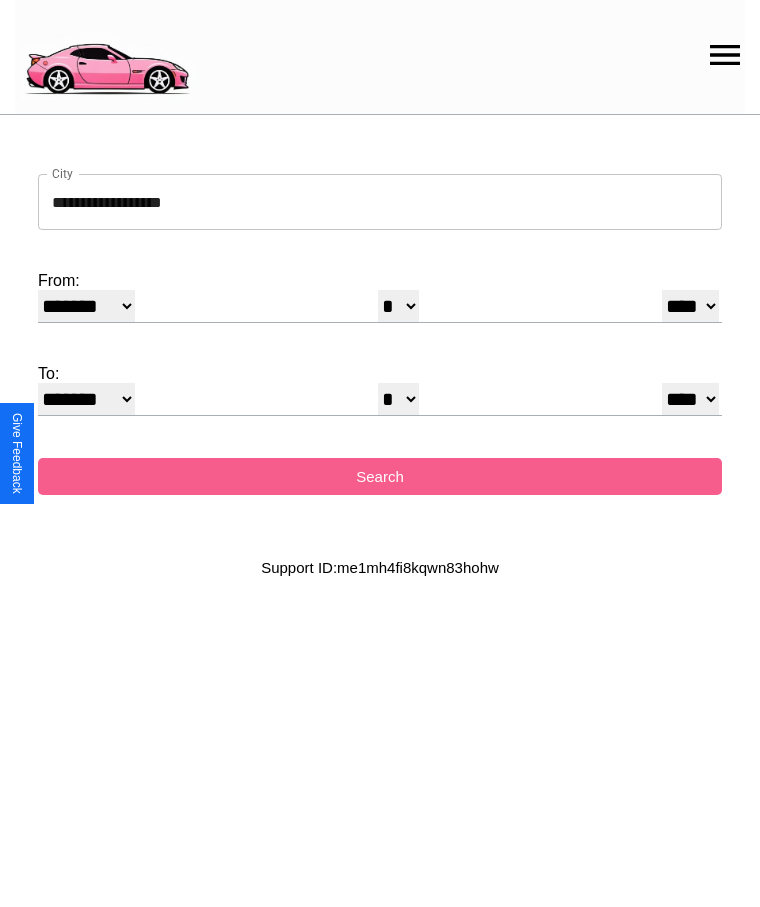 select on "*" 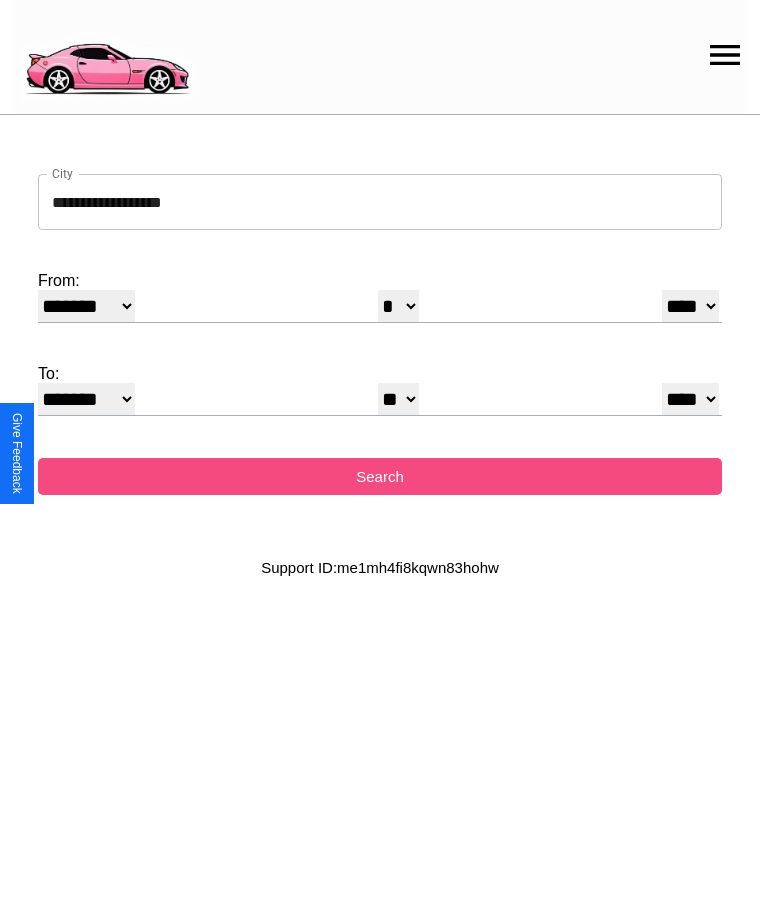 click on "Search" at bounding box center (380, 476) 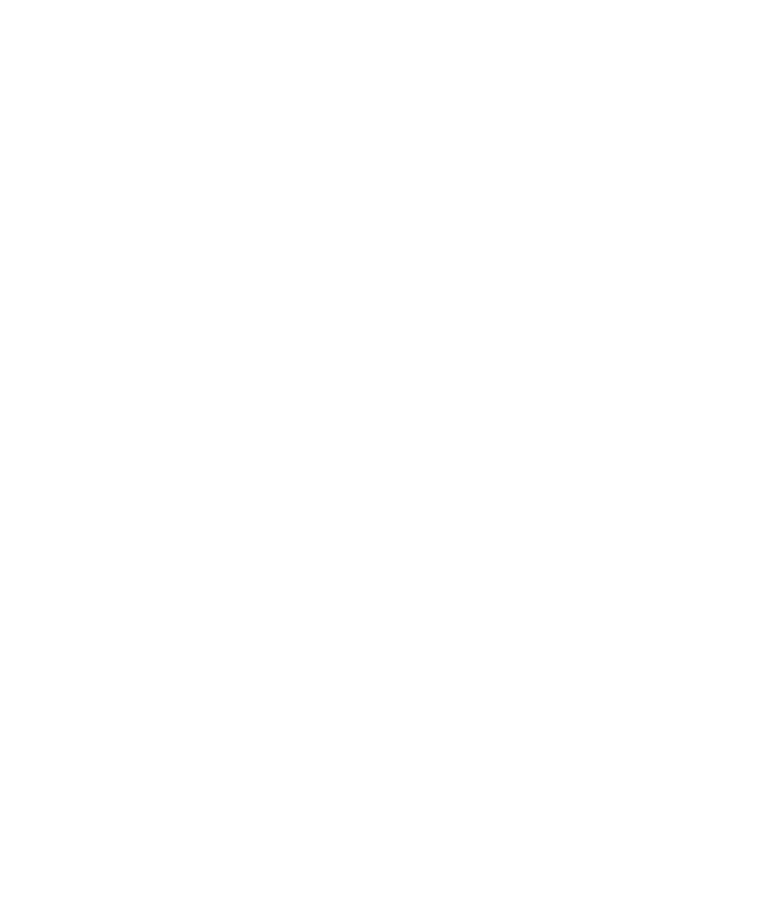 scroll, scrollTop: 0, scrollLeft: 0, axis: both 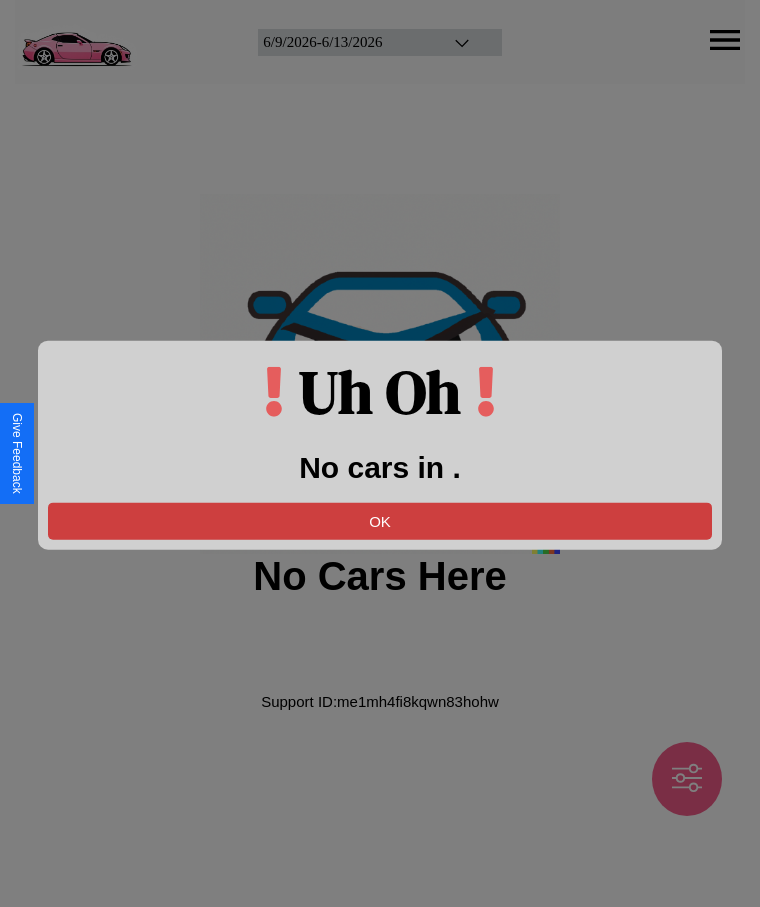 click on "OK" at bounding box center [380, 520] 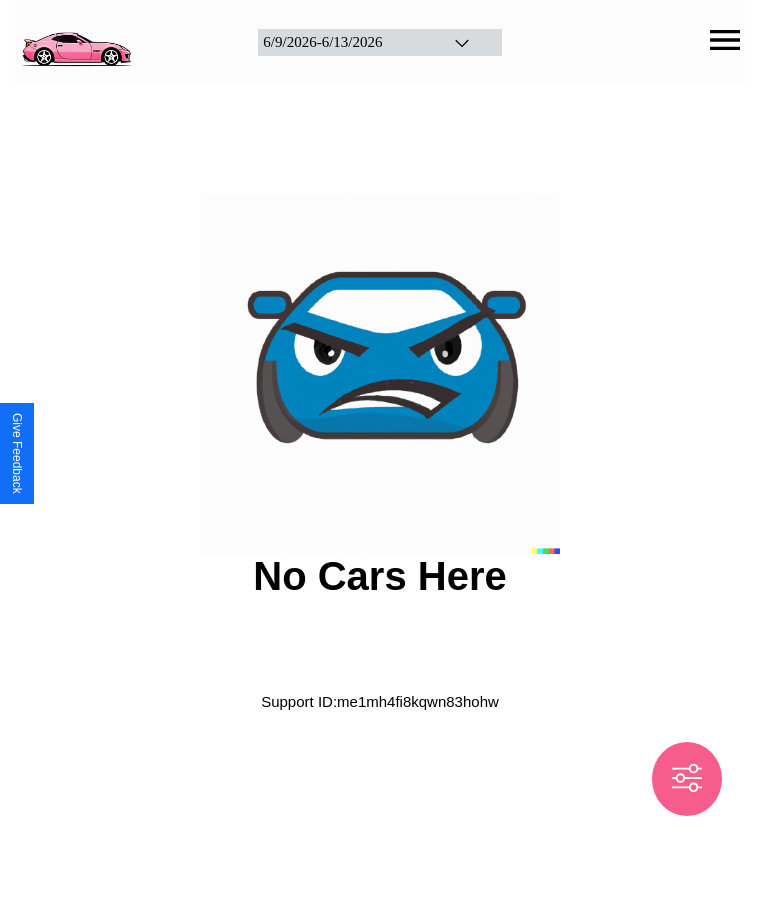 click at bounding box center [76, 40] 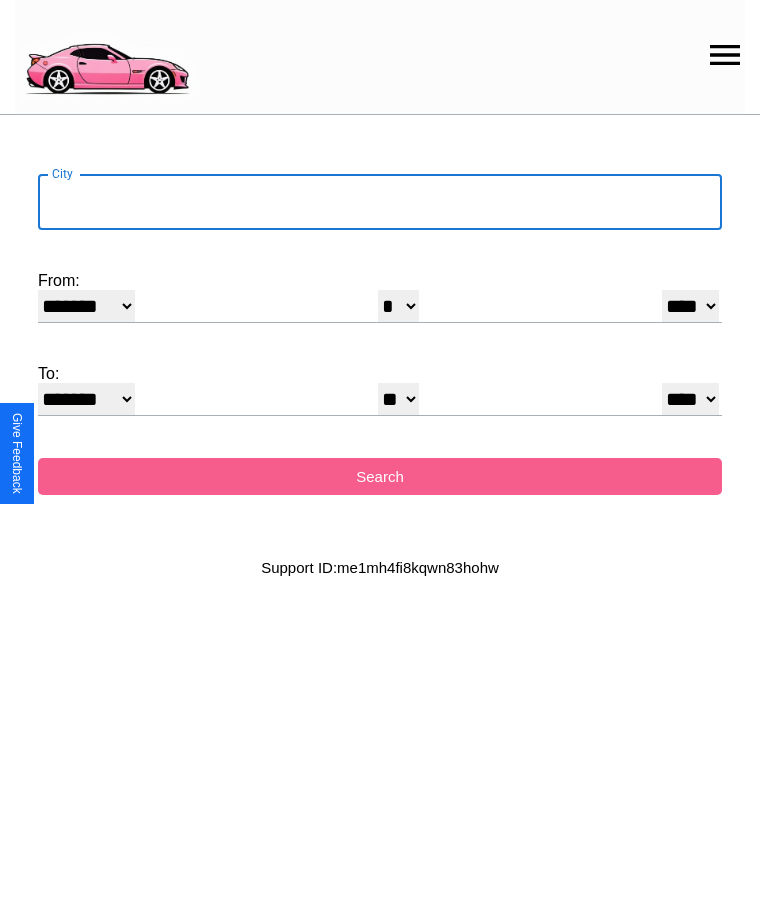 click on "City" at bounding box center [380, 202] 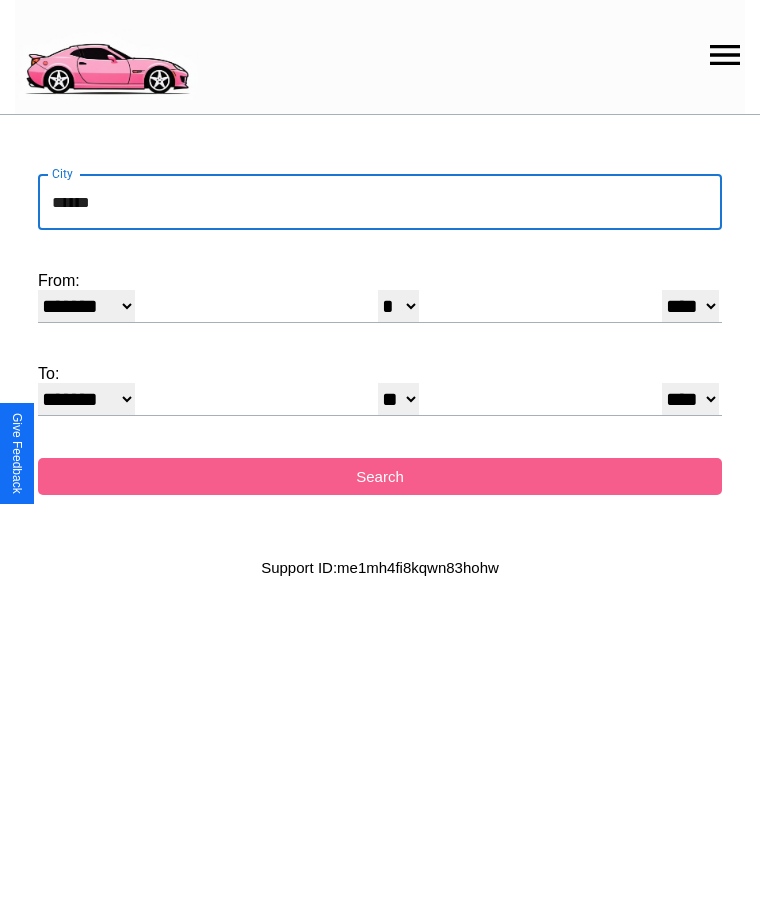 type on "******" 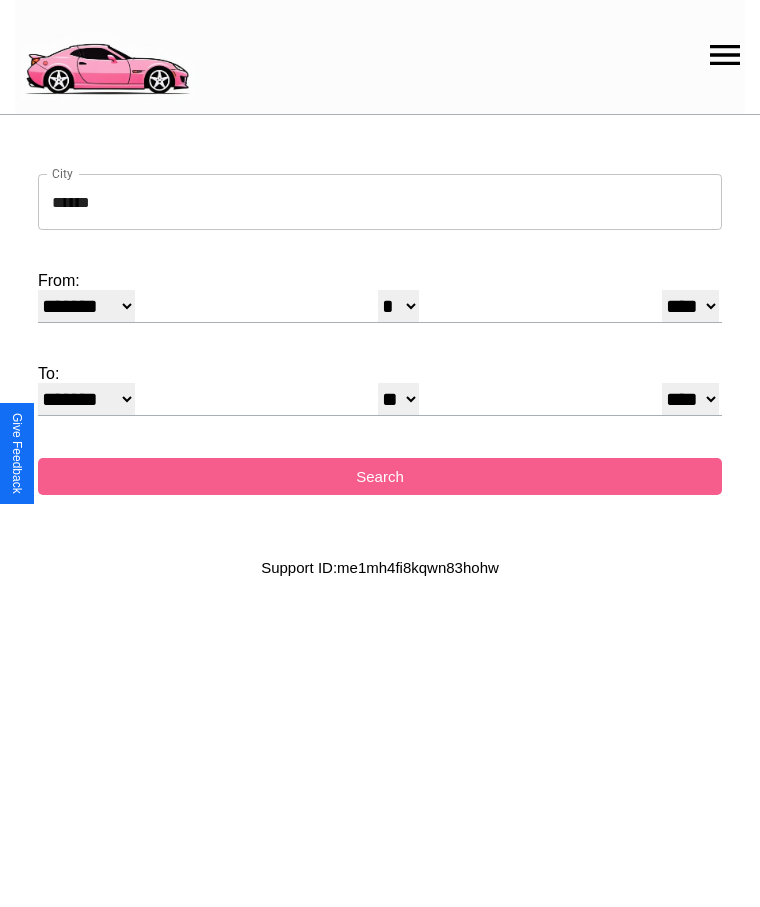click on "******* ******** ***** ***** *** **** **** ****** ********* ******* ******** ********" at bounding box center [86, 306] 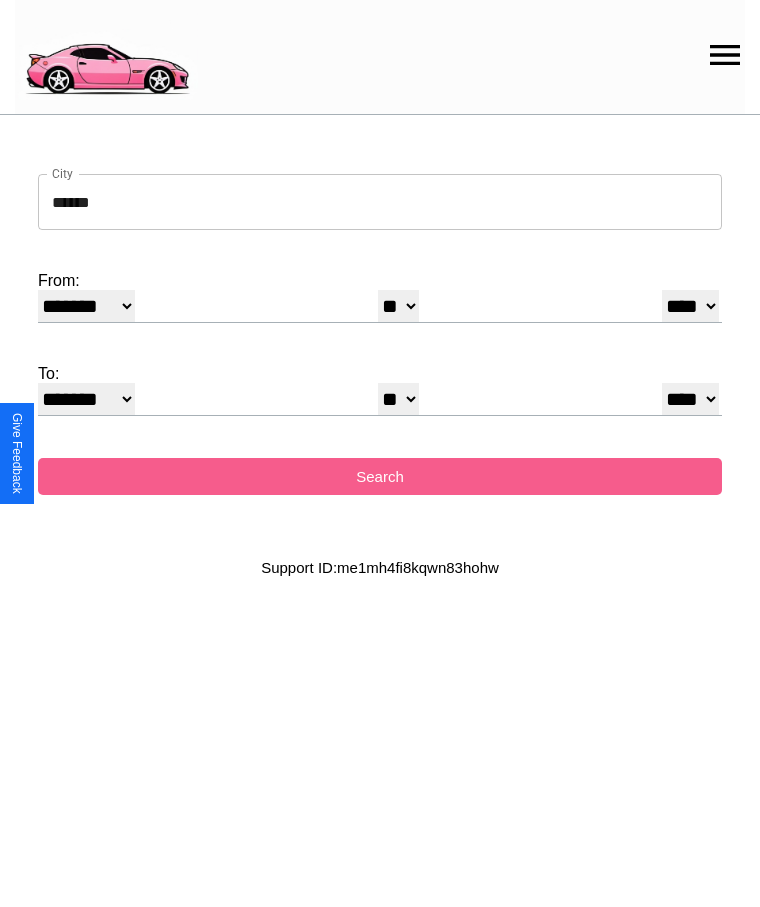 click on "**** **** **** **** **** **** **** **** **** ****" at bounding box center [690, 306] 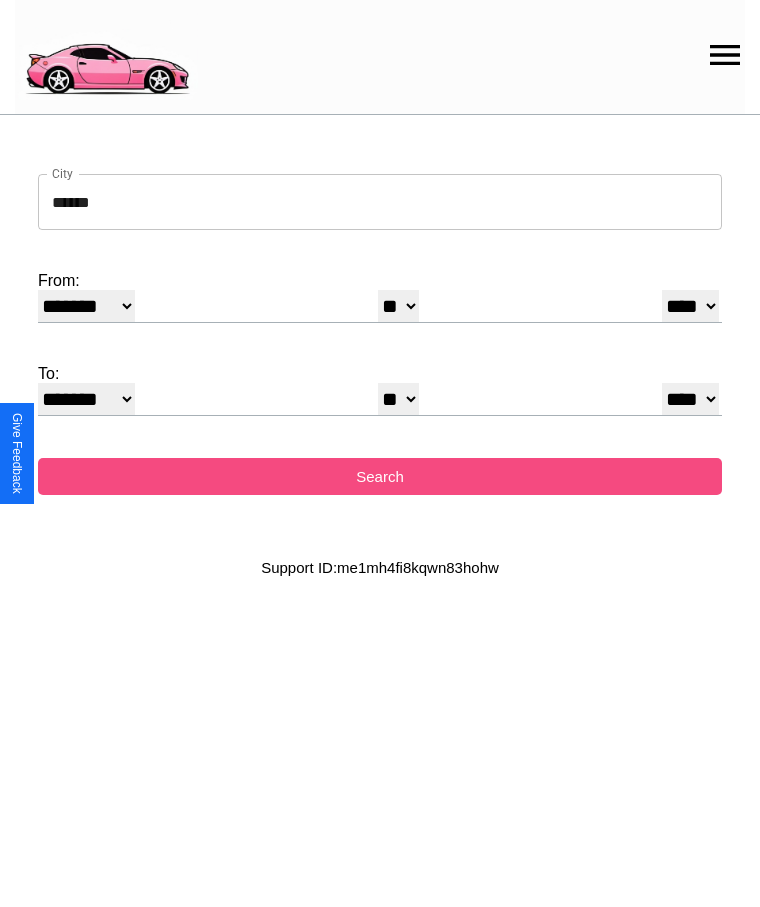 click on "Search" at bounding box center [380, 476] 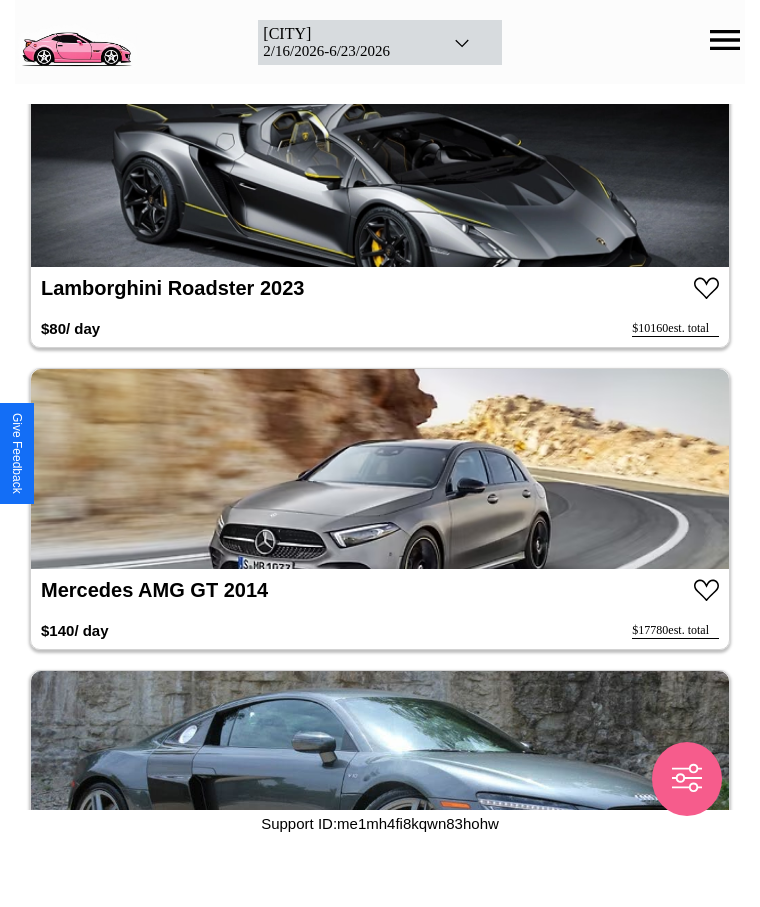scroll, scrollTop: 16730, scrollLeft: 0, axis: vertical 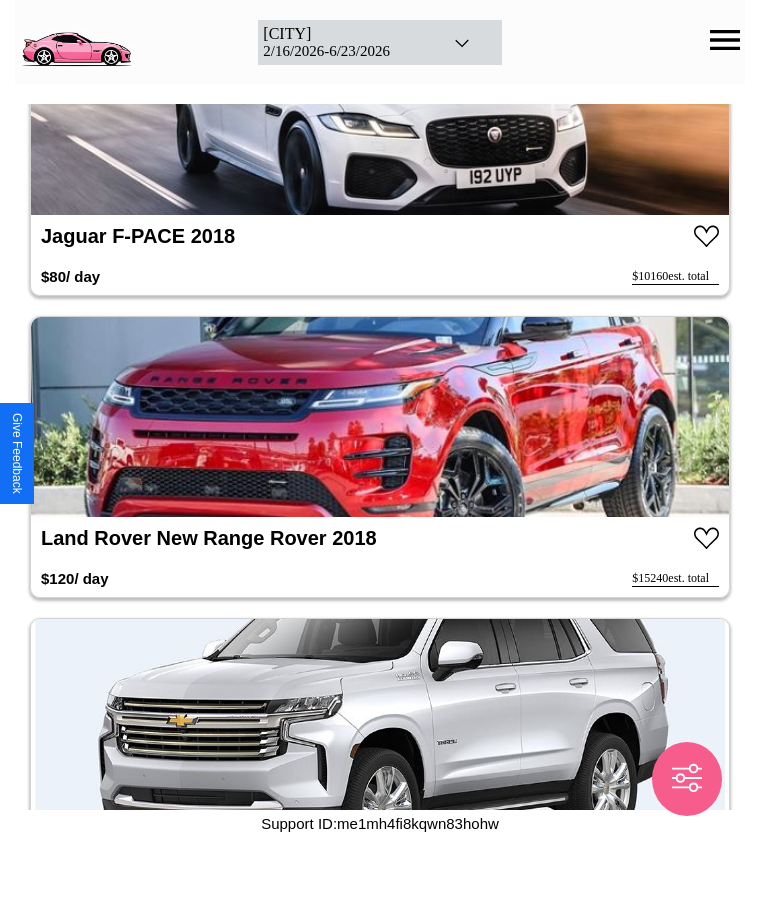 click at bounding box center (380, 417) 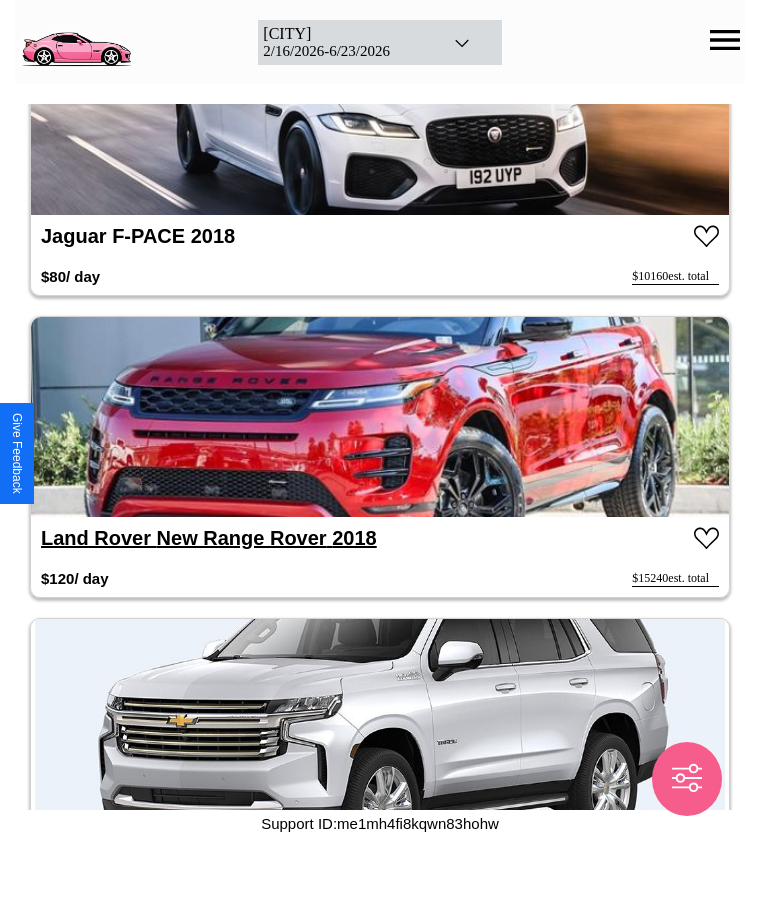 click on "Land Rover   New Range Rover   2018" at bounding box center [209, 538] 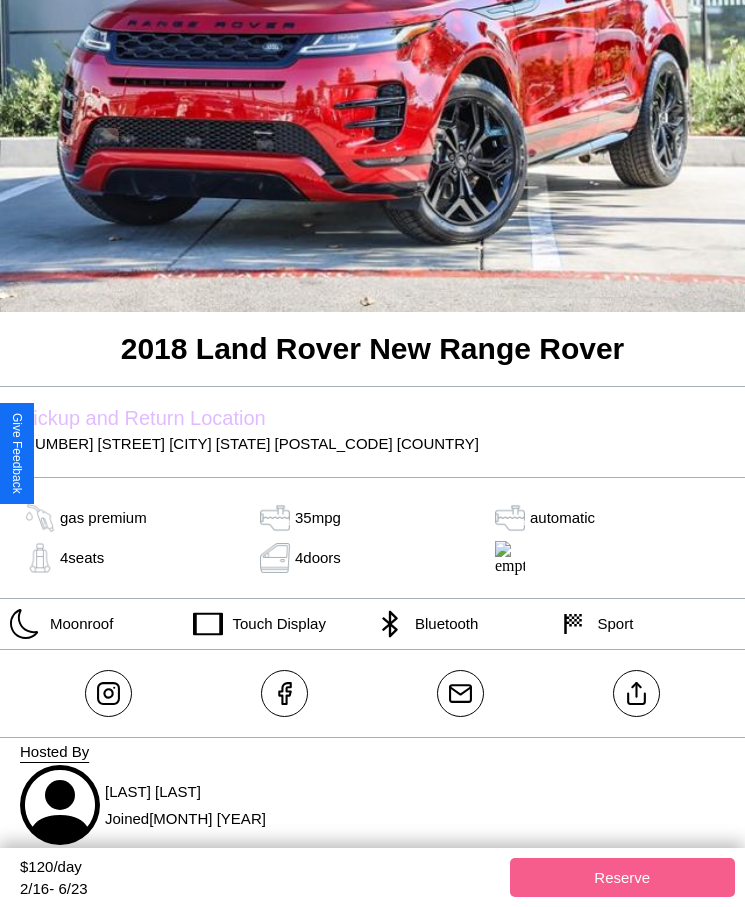 scroll, scrollTop: 284, scrollLeft: 0, axis: vertical 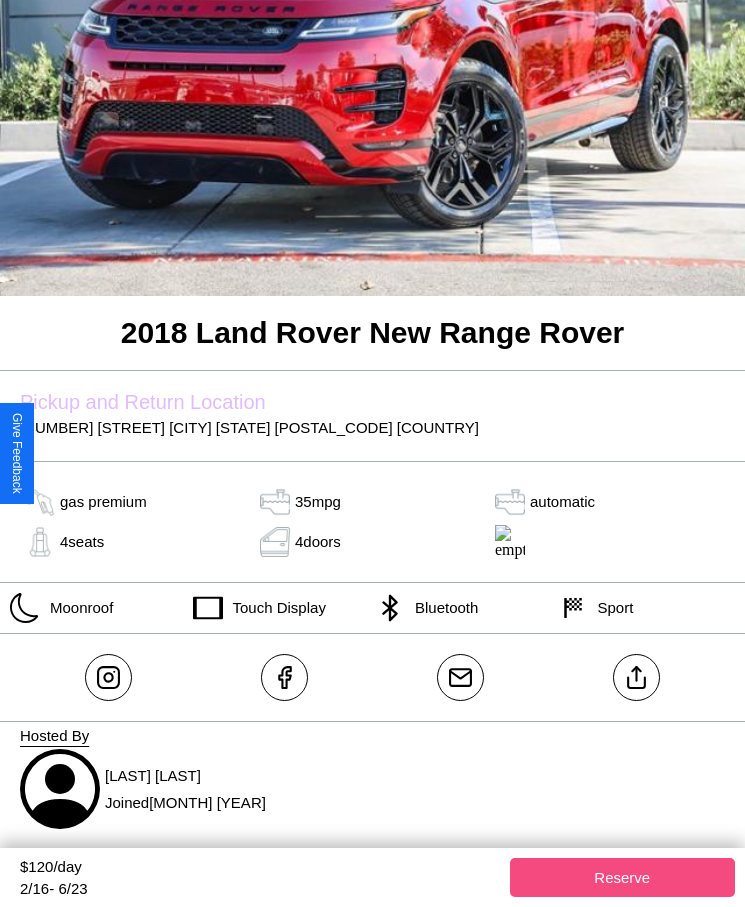 click on "Reserve" at bounding box center [623, 877] 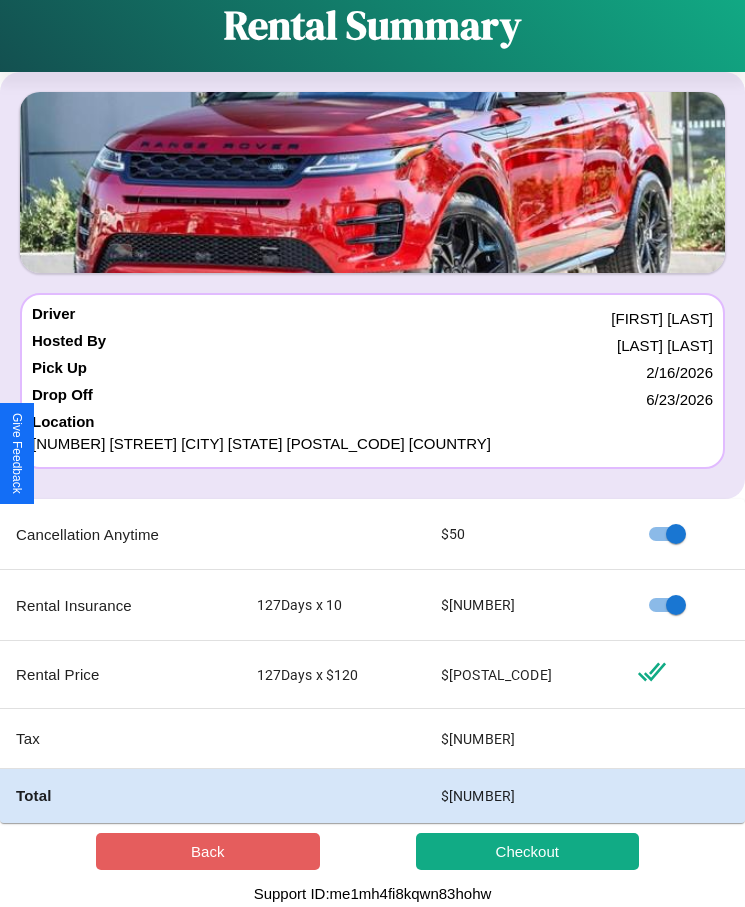 scroll, scrollTop: 0, scrollLeft: 0, axis: both 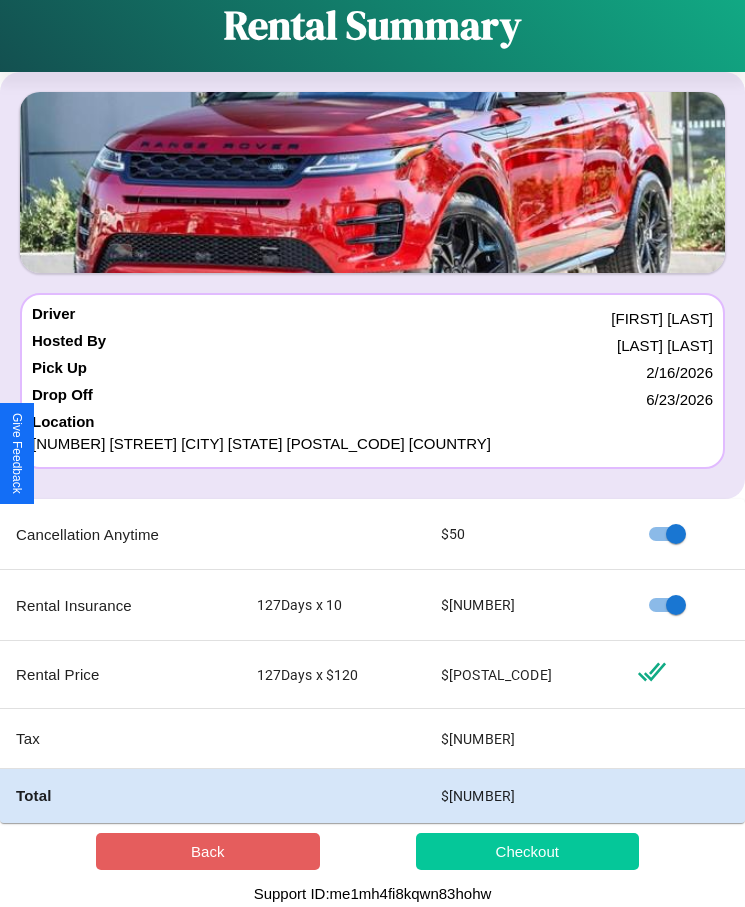 click on "Checkout" at bounding box center (528, 851) 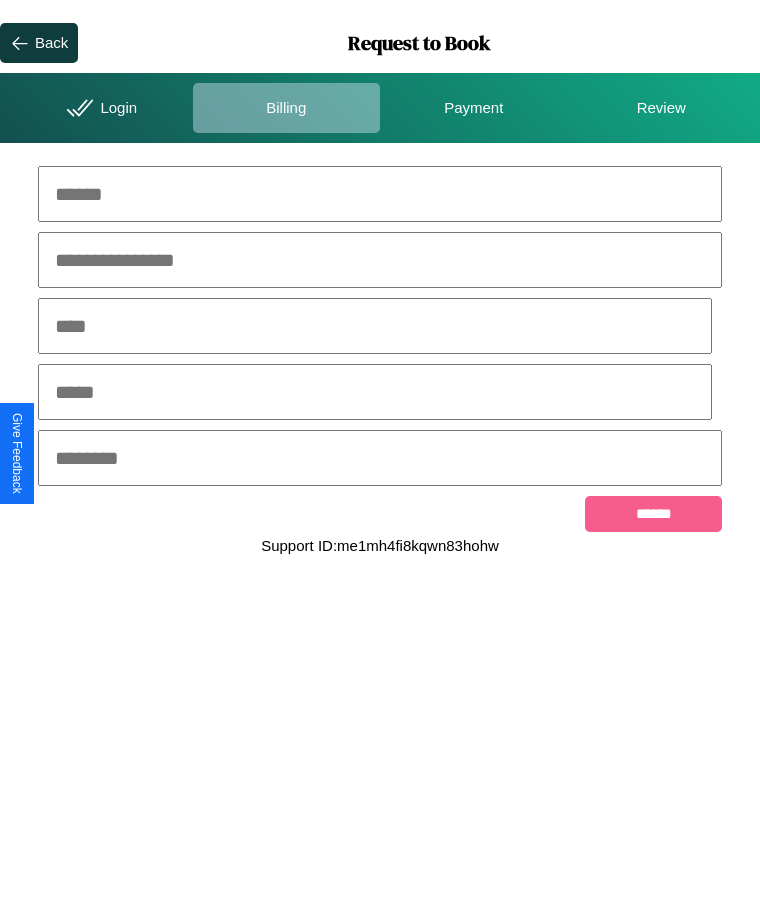 click at bounding box center (380, 194) 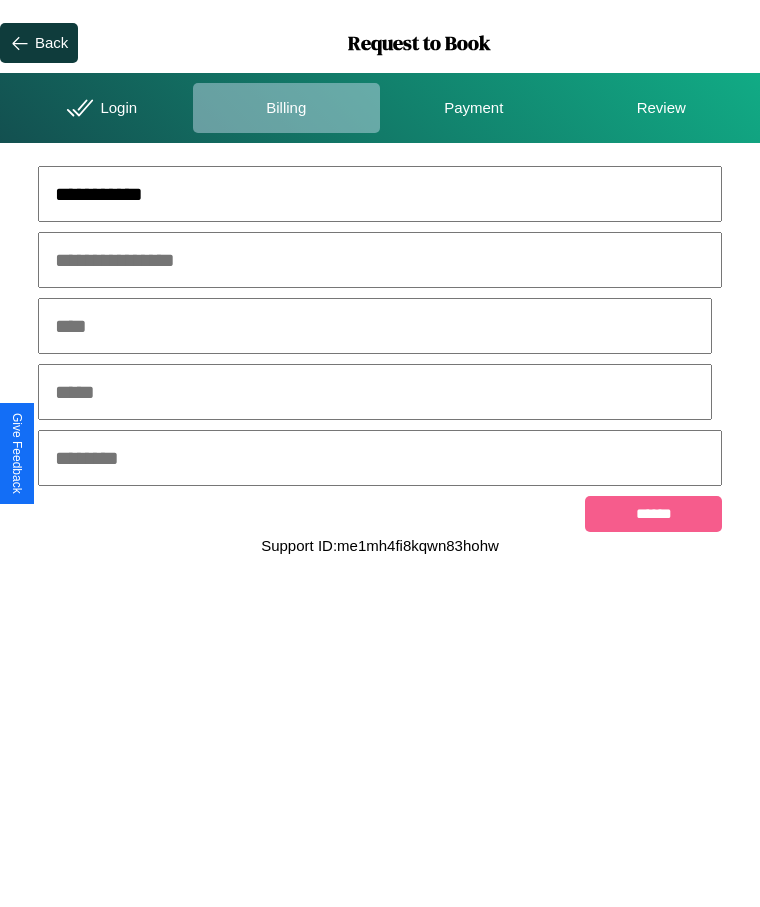 type on "**********" 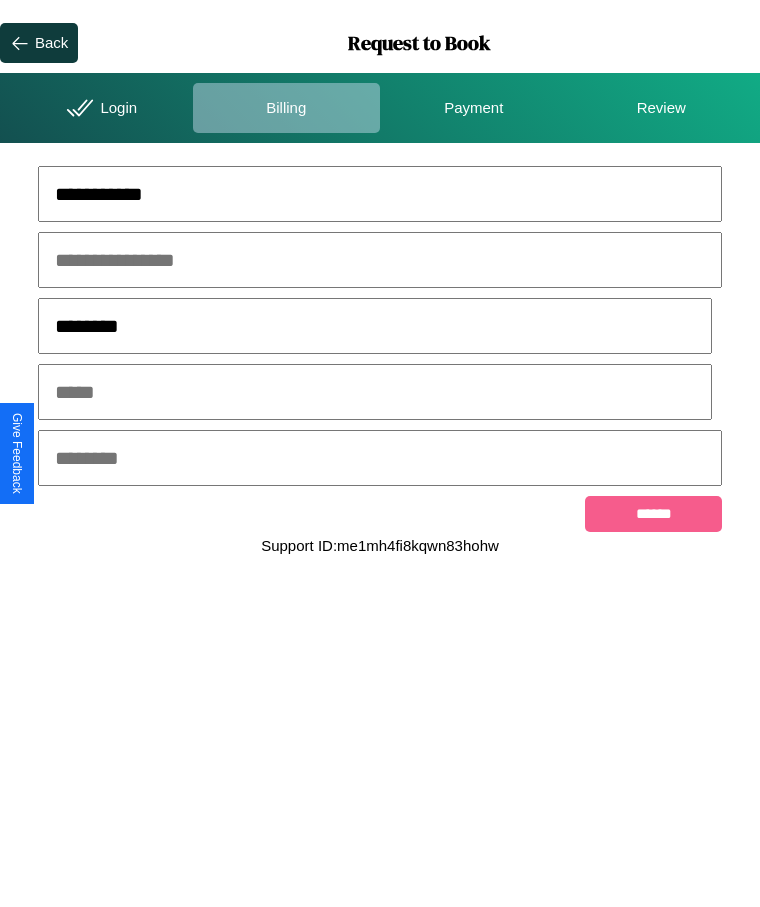 type on "********" 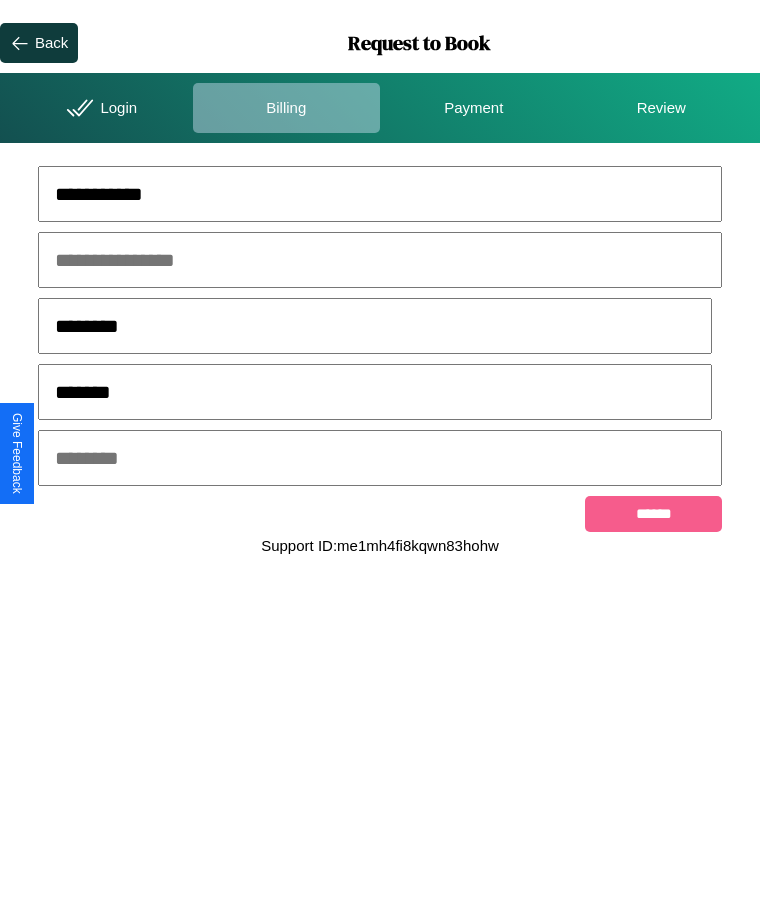 type on "*******" 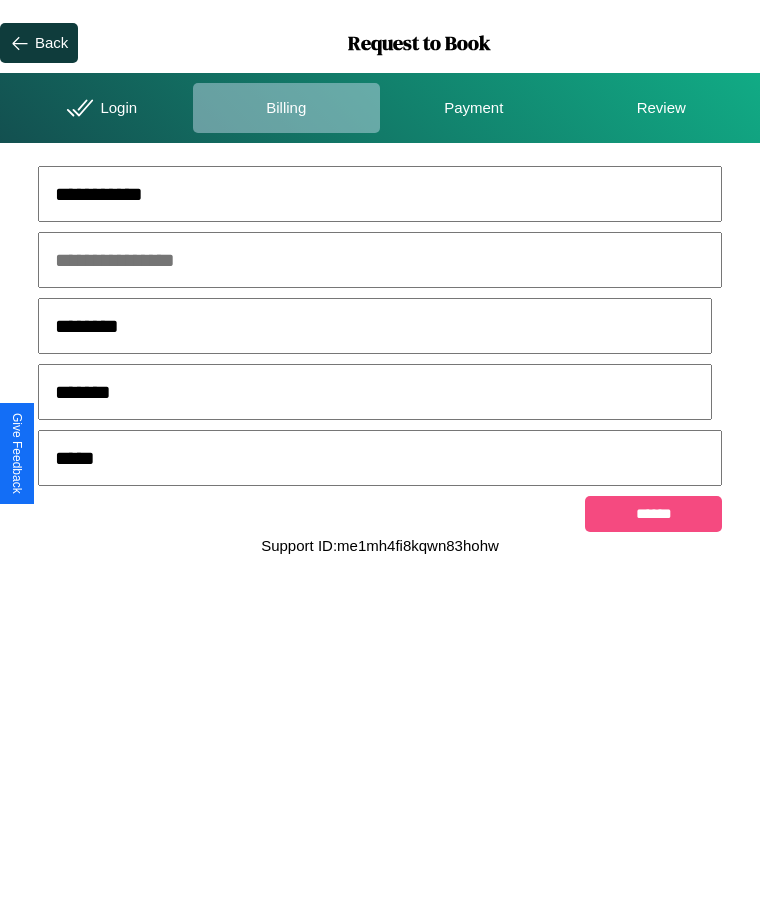 type on "*****" 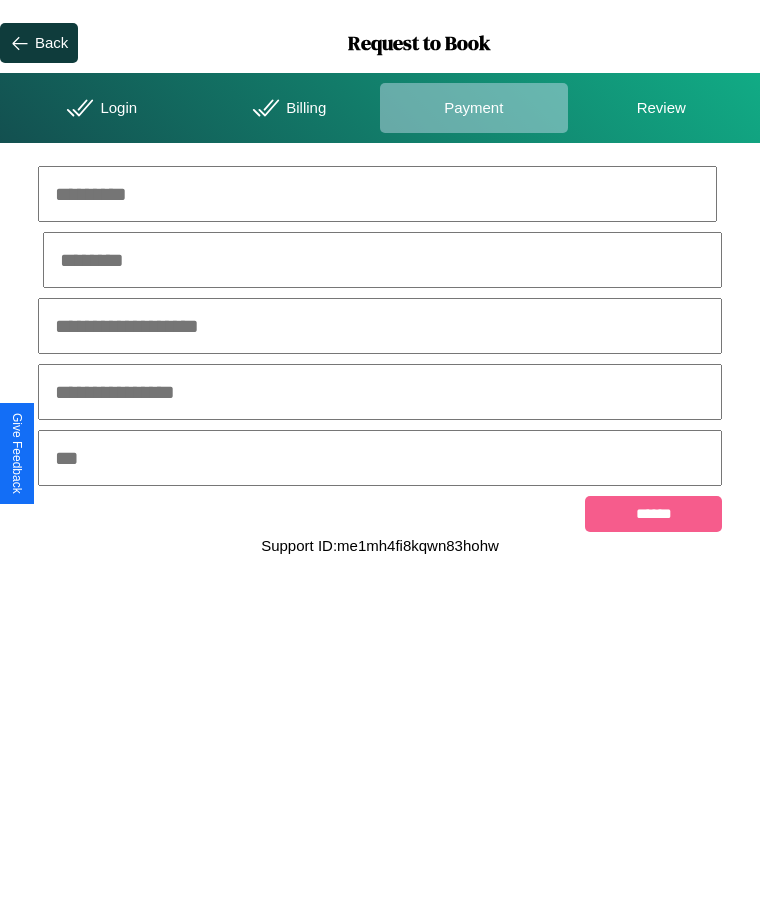 click at bounding box center [377, 194] 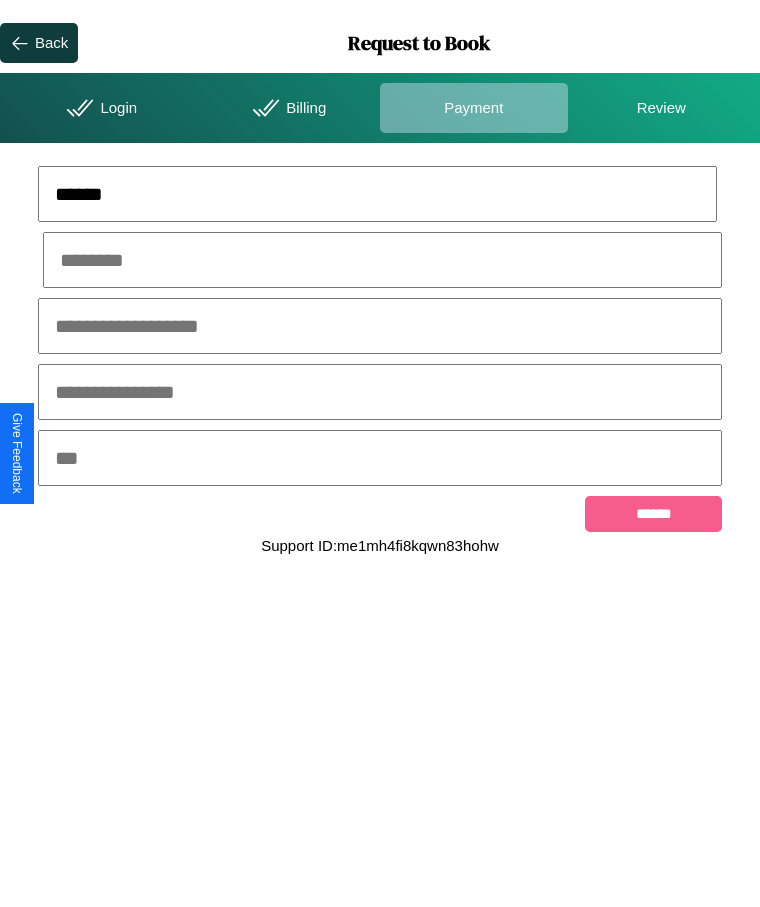 type on "******" 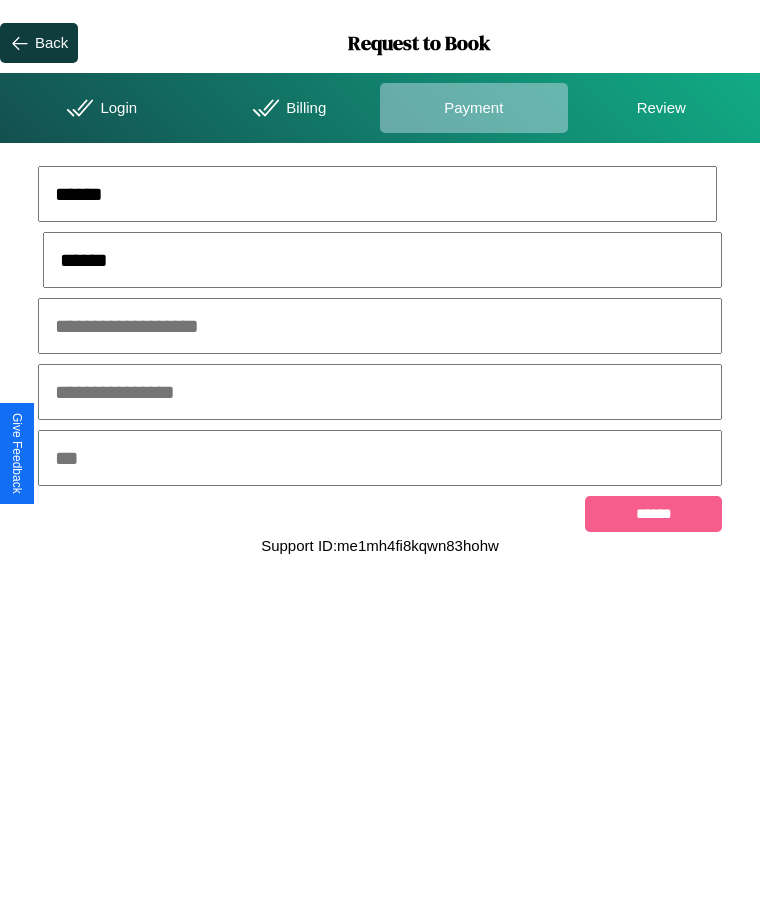 type on "******" 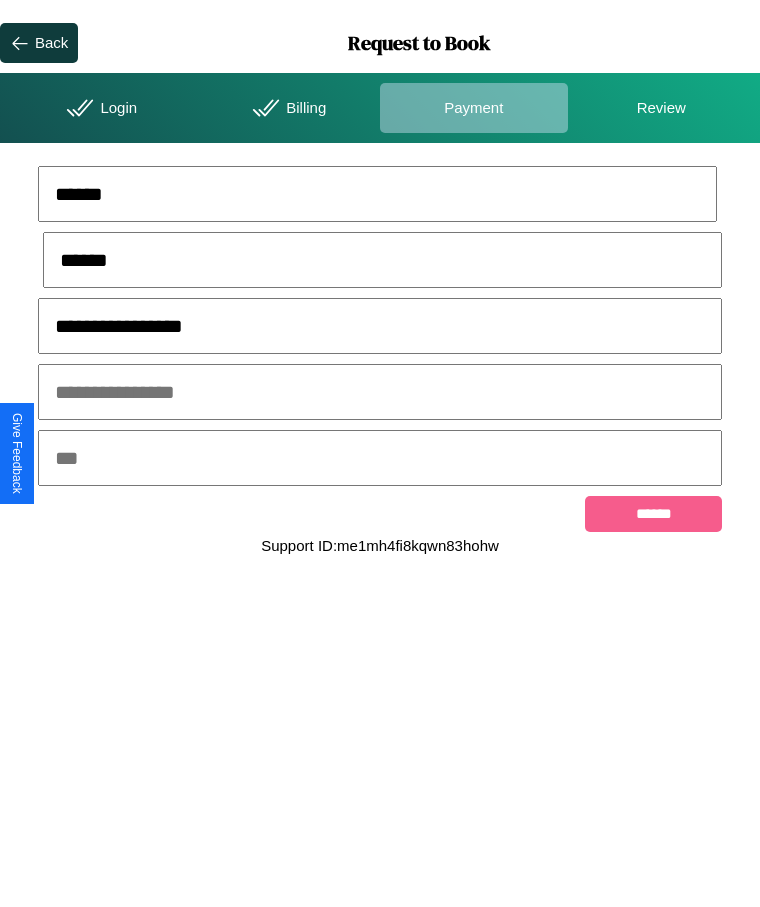 type on "**********" 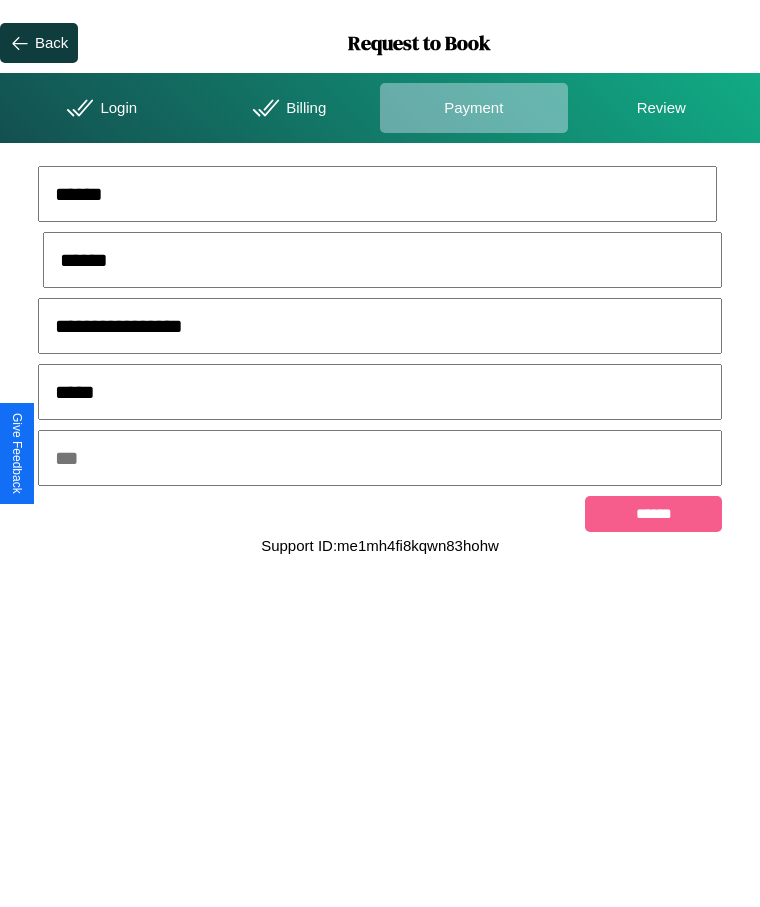 type on "*****" 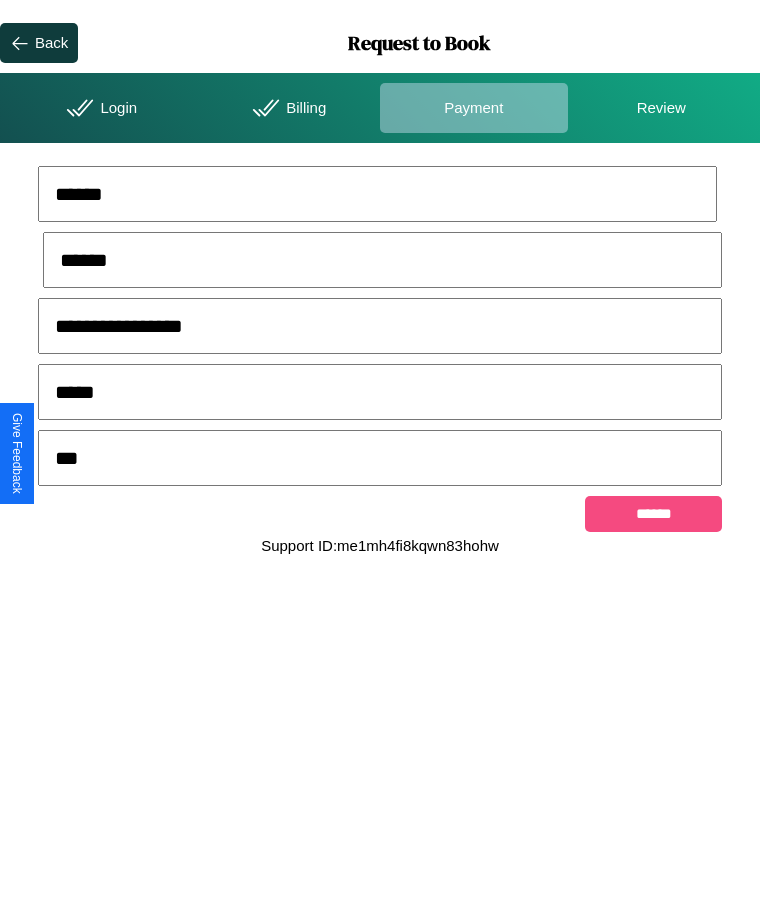 type on "***" 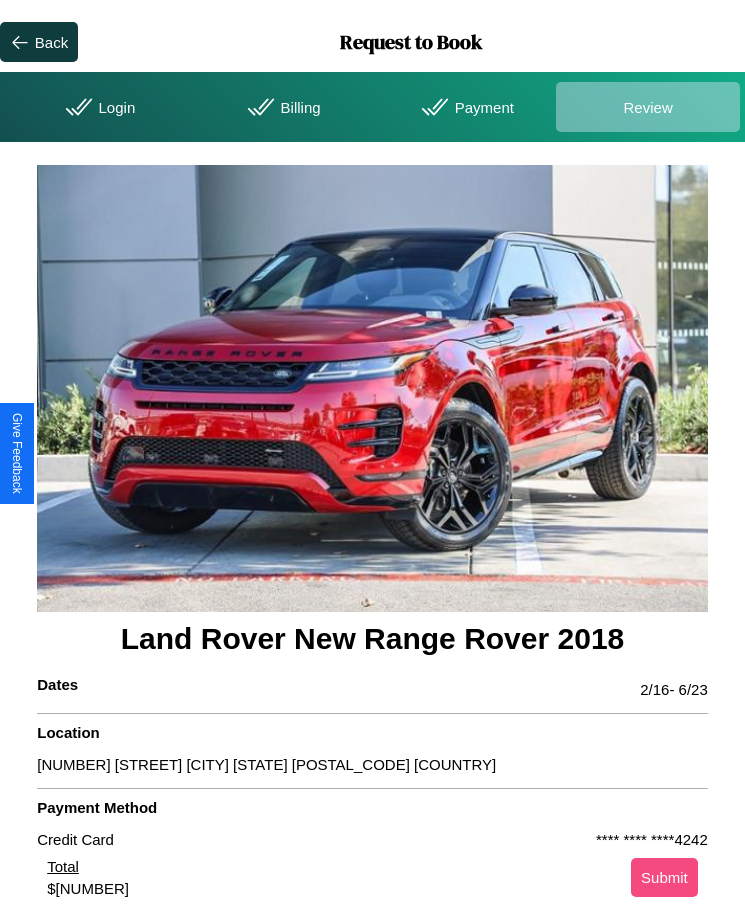 click on "Submit" at bounding box center (664, 877) 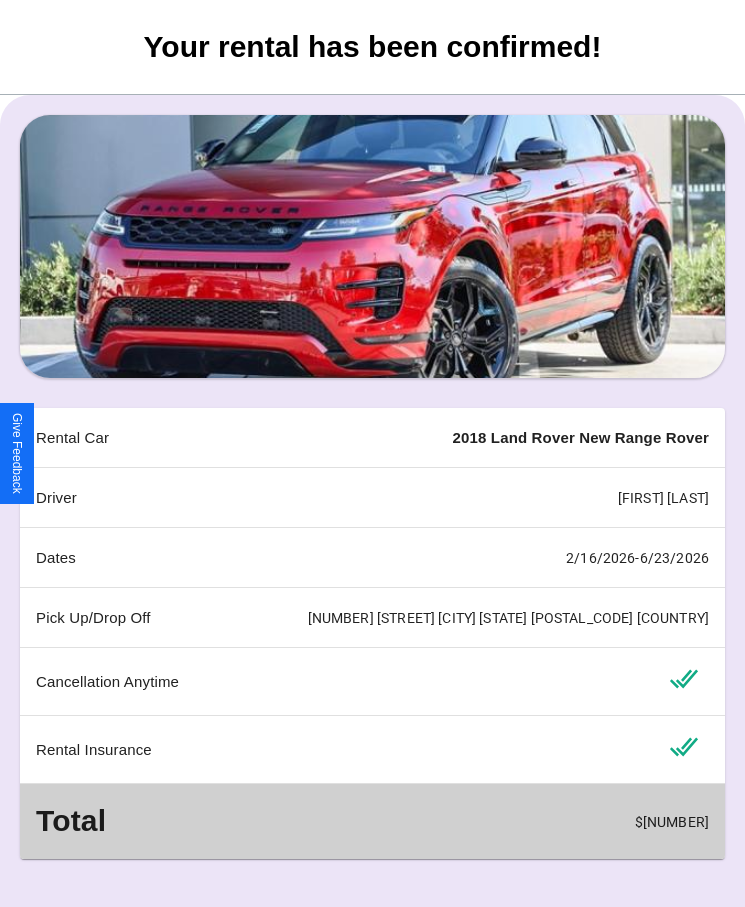 scroll, scrollTop: 162, scrollLeft: 0, axis: vertical 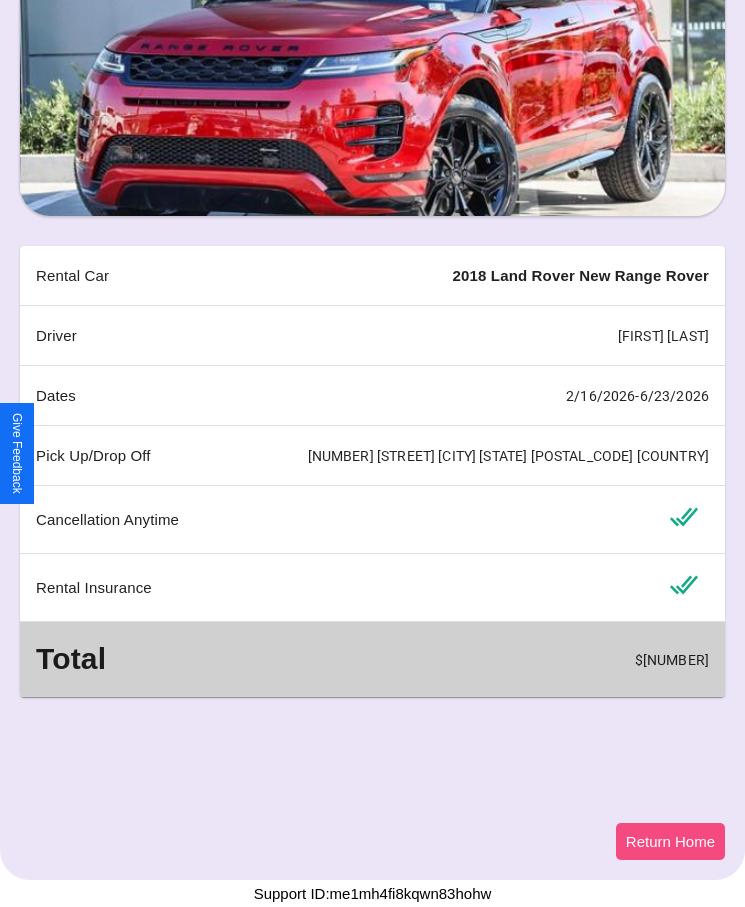 click on "Return Home" at bounding box center (670, 841) 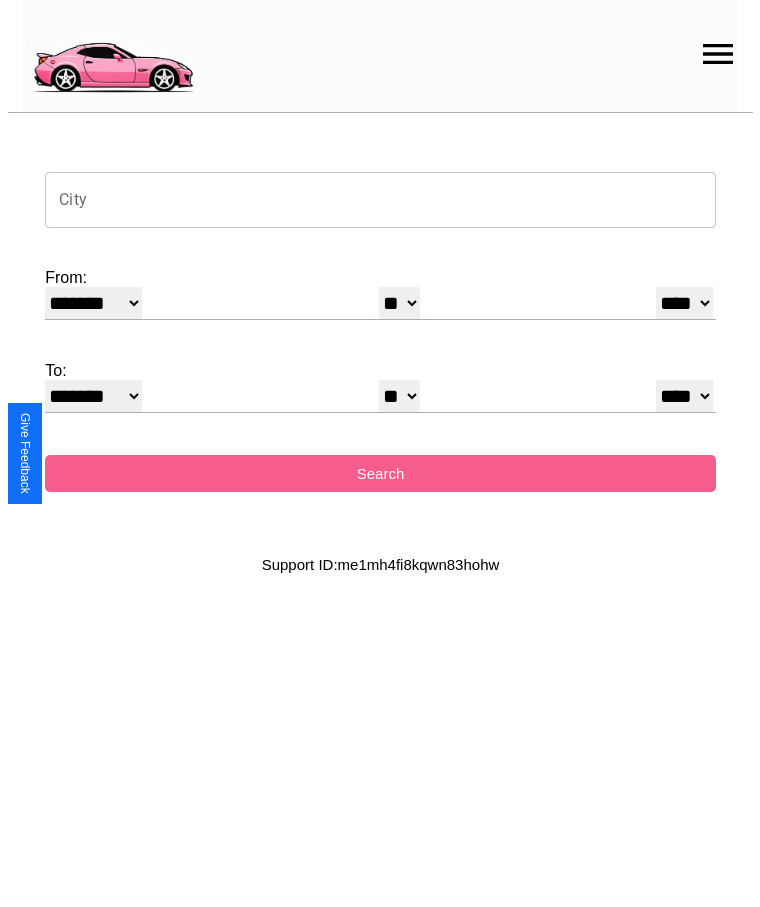 scroll, scrollTop: 0, scrollLeft: 0, axis: both 